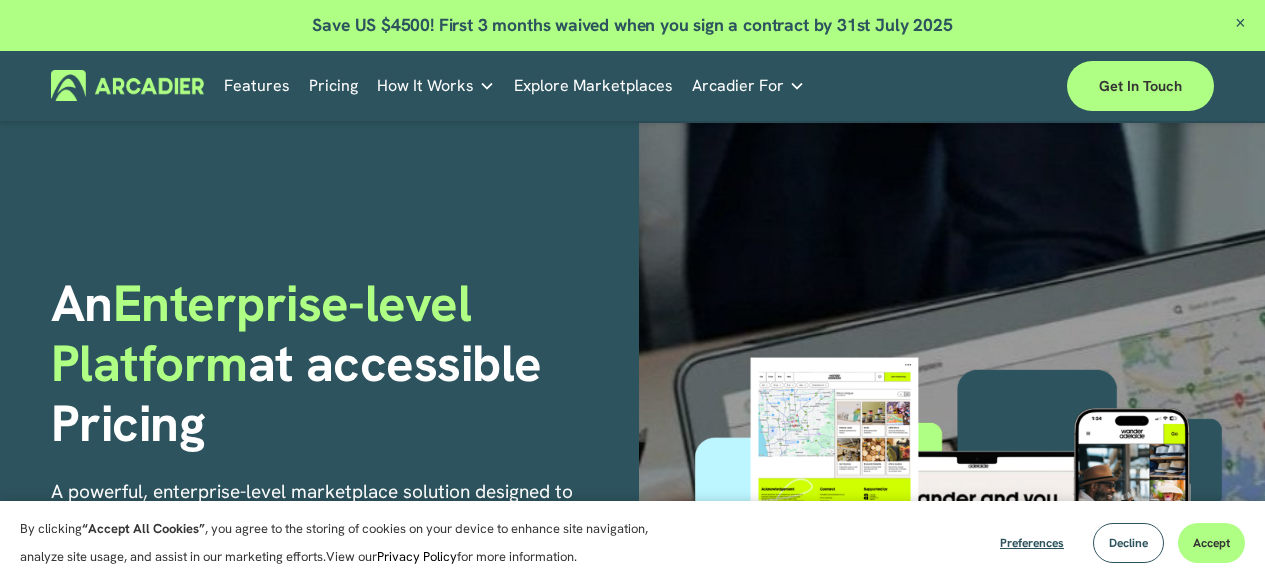 scroll, scrollTop: 0, scrollLeft: 0, axis: both 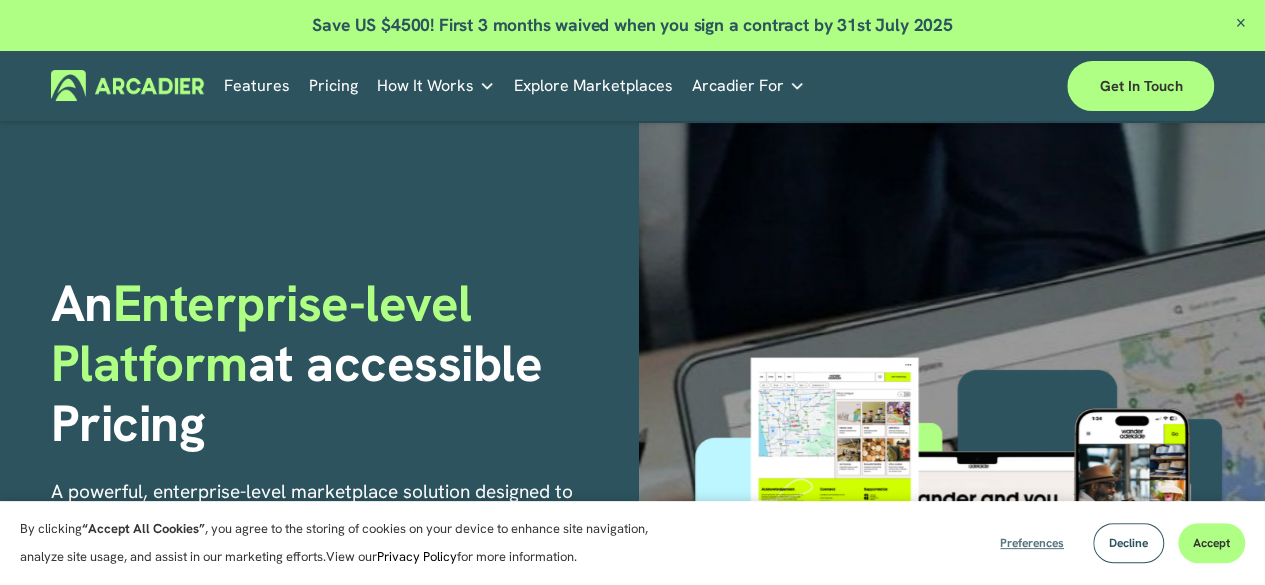 click on "Preferences" at bounding box center [1032, 543] 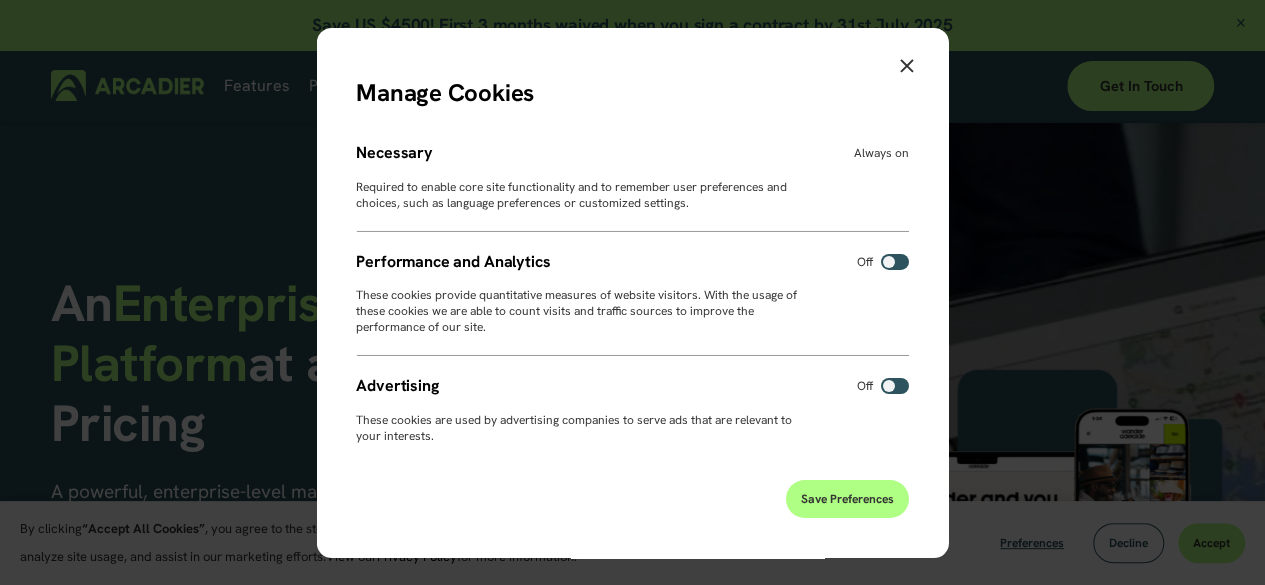 click on "Save Preferences" at bounding box center (847, 499) 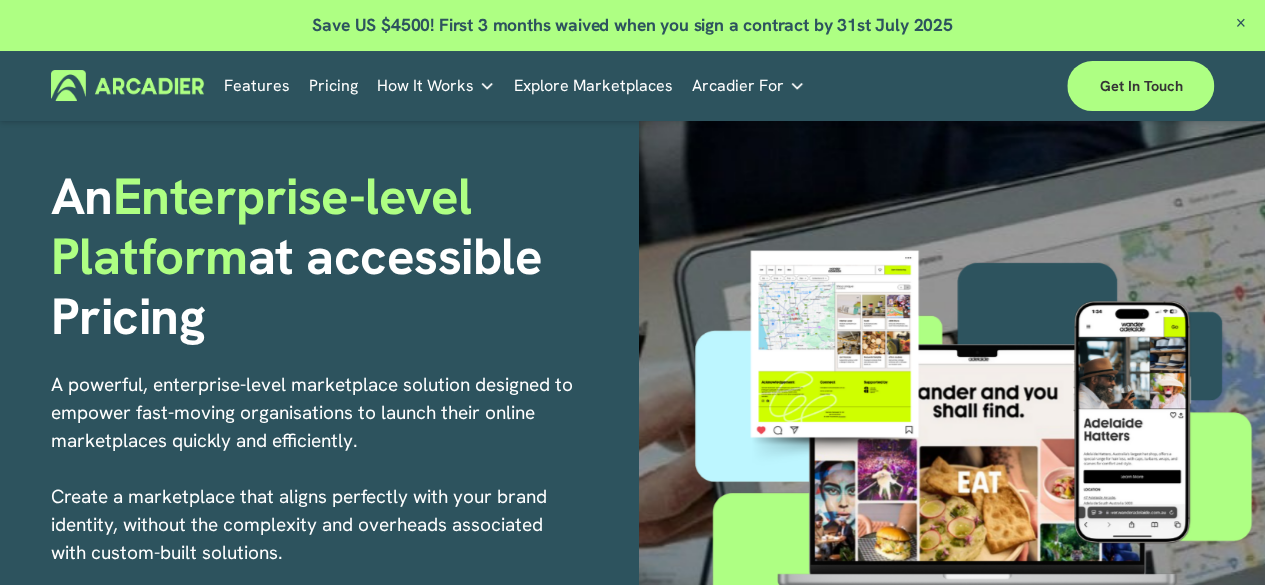 scroll, scrollTop: 120, scrollLeft: 0, axis: vertical 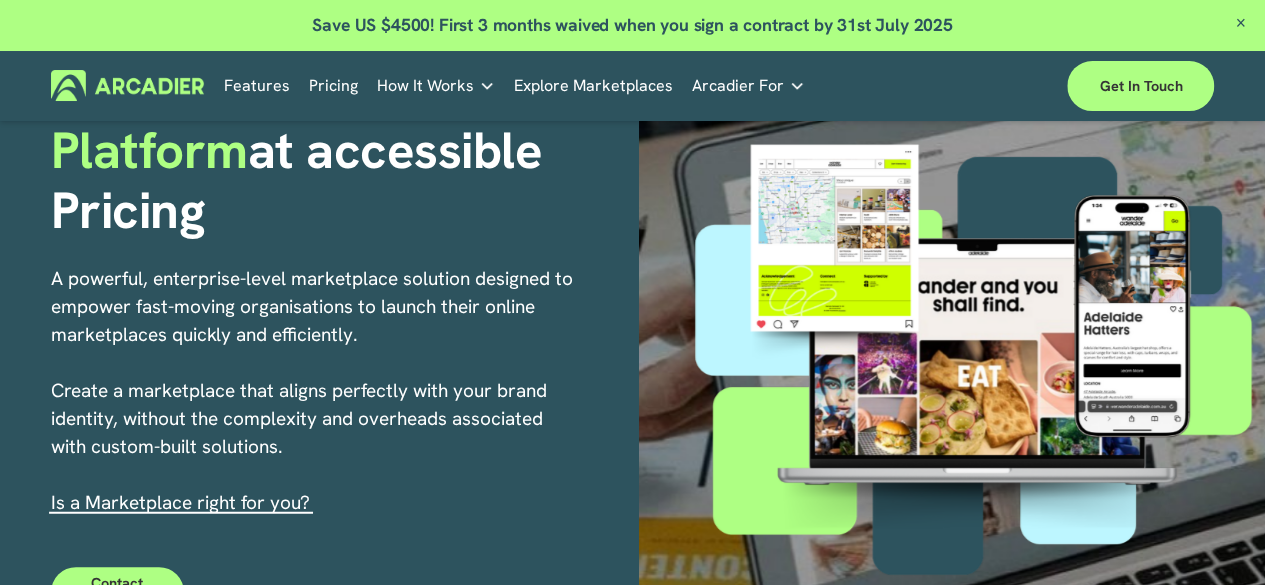 click on "Pricing" at bounding box center (333, 85) 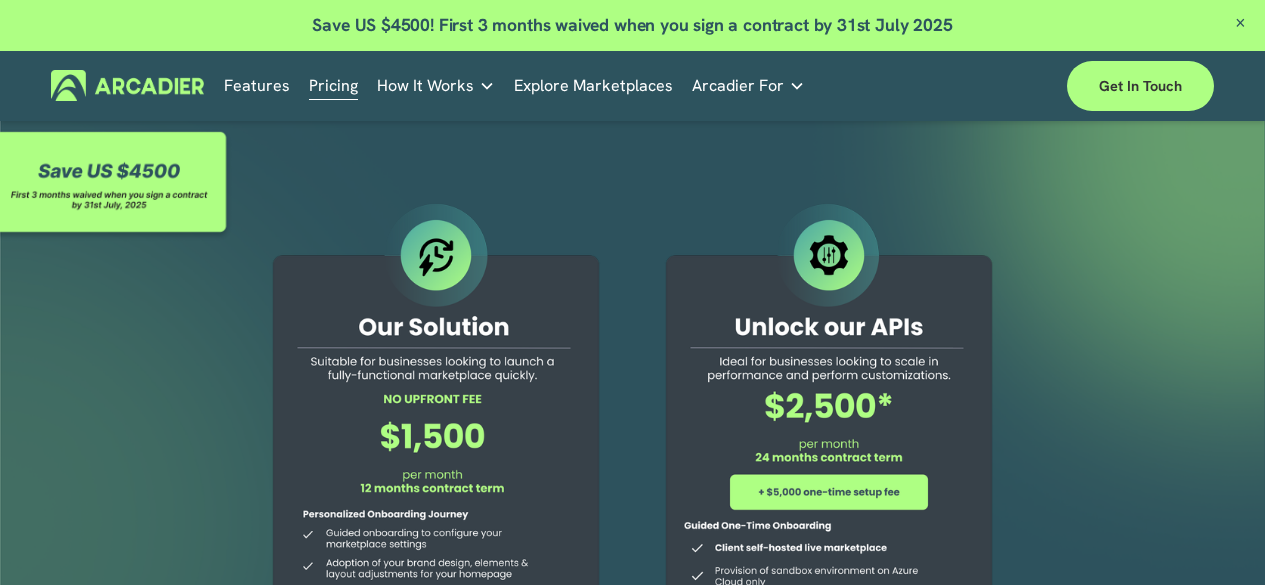 scroll, scrollTop: 0, scrollLeft: 0, axis: both 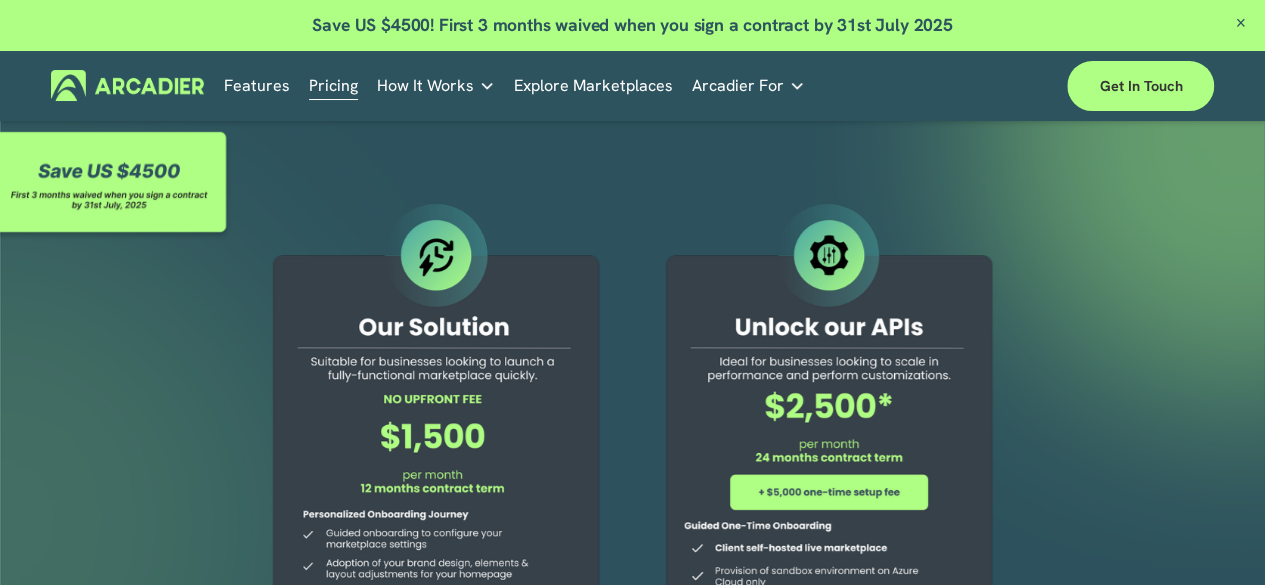 click at bounding box center [632, 548] 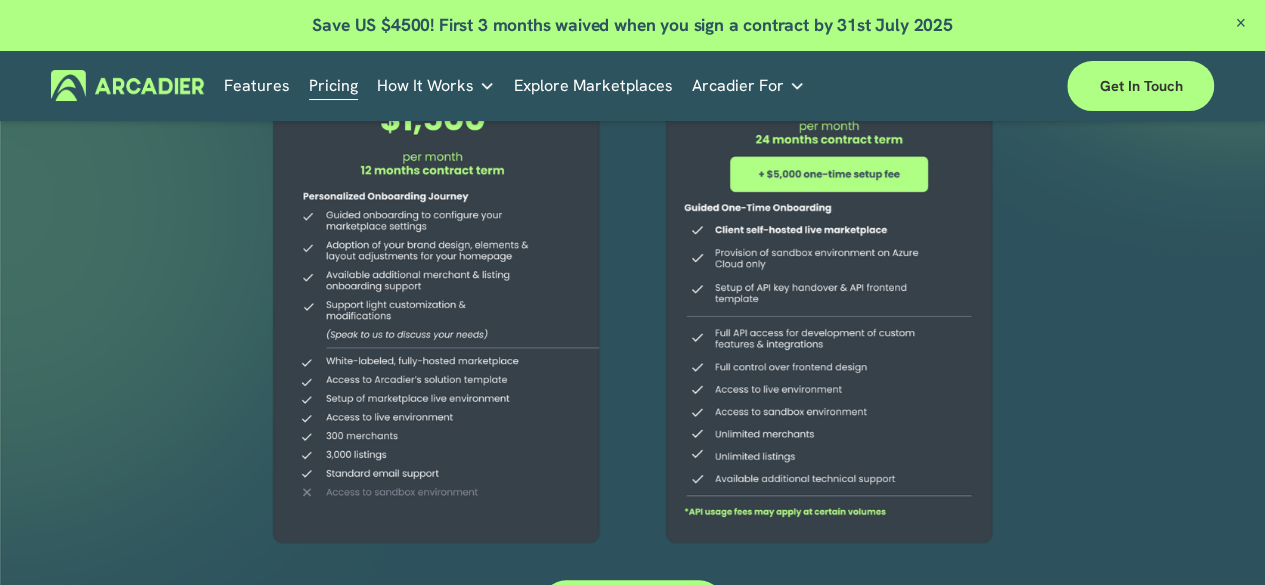 scroll, scrollTop: 310, scrollLeft: 0, axis: vertical 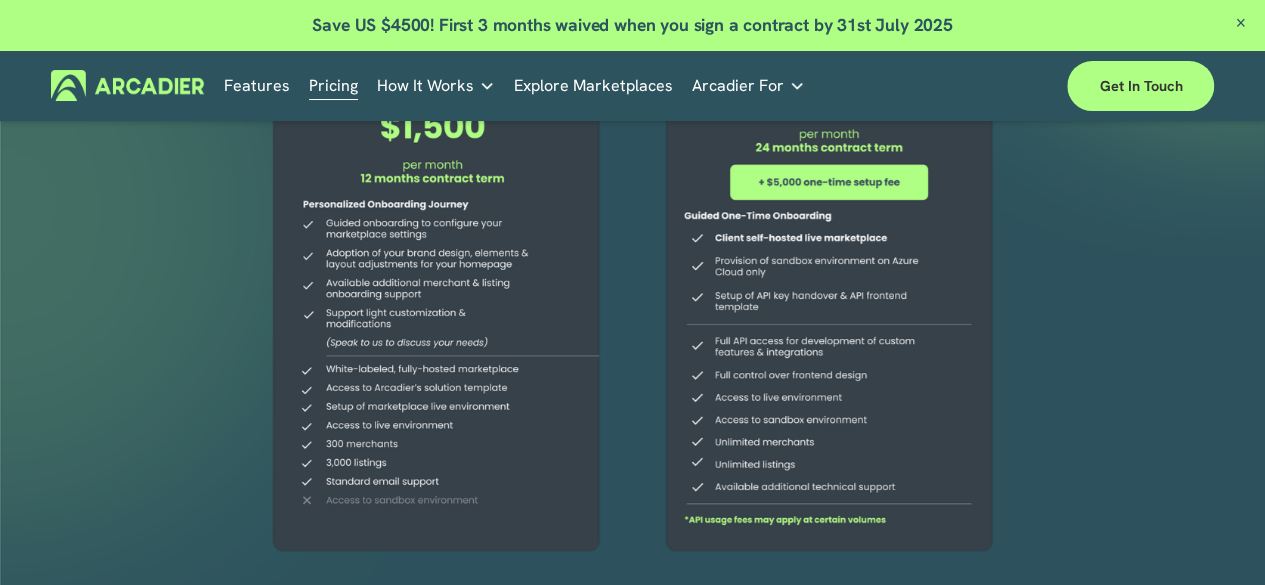 click at bounding box center [436, 225] 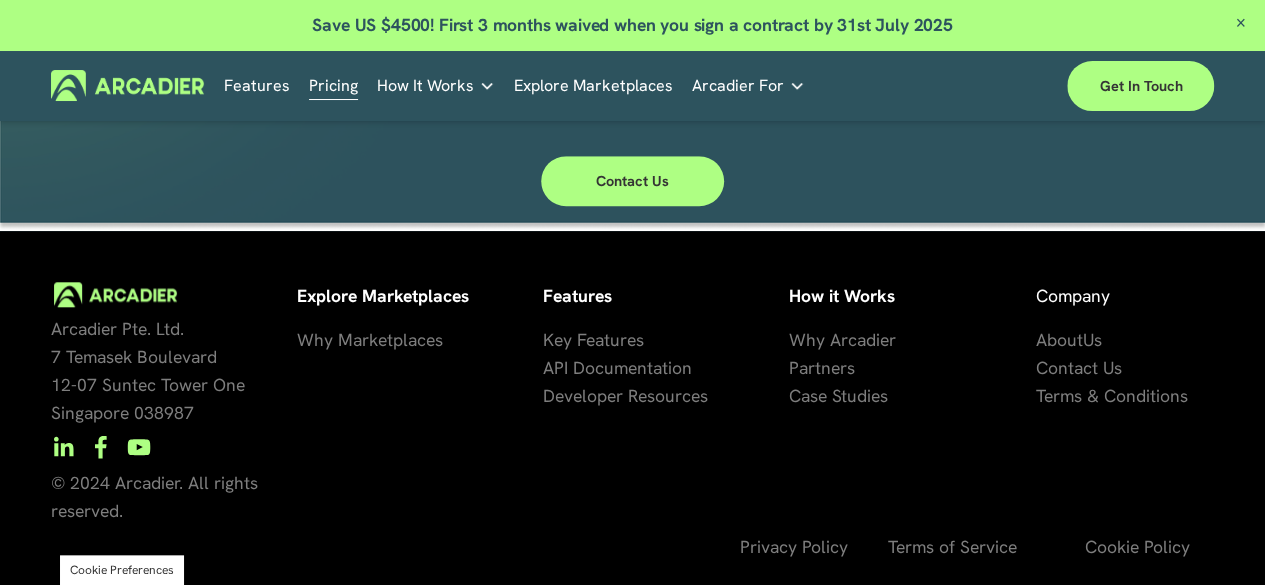 scroll, scrollTop: 754, scrollLeft: 0, axis: vertical 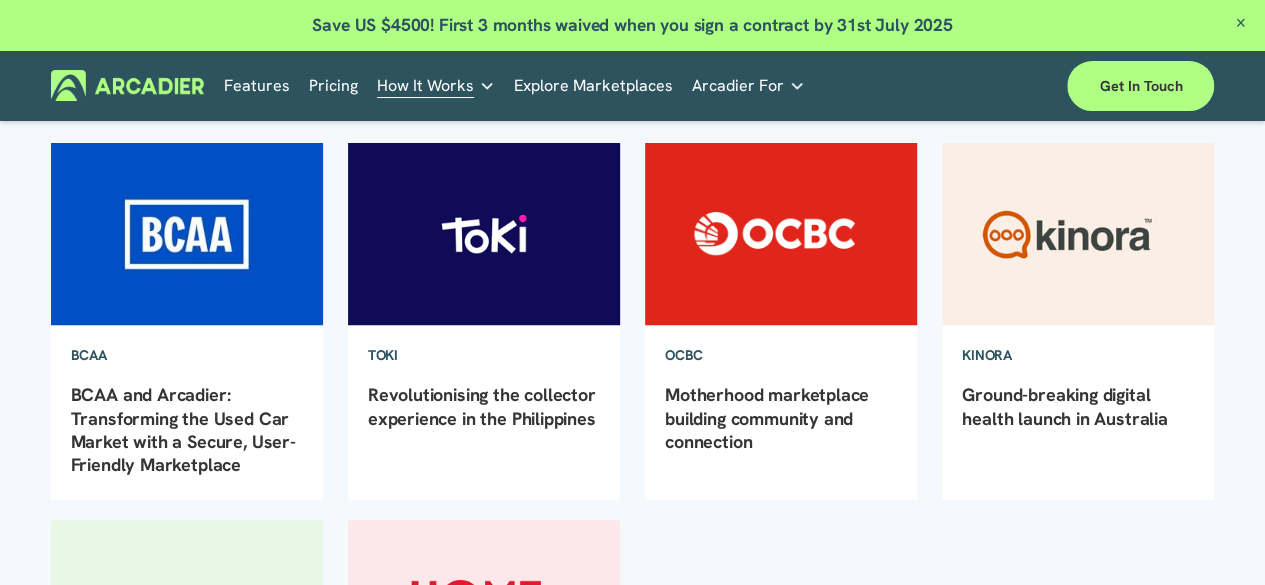 click on "BCAA and Arcadier: Transforming the Used Car Market with a Secure, User-Friendly Marketplace" at bounding box center (183, 429) 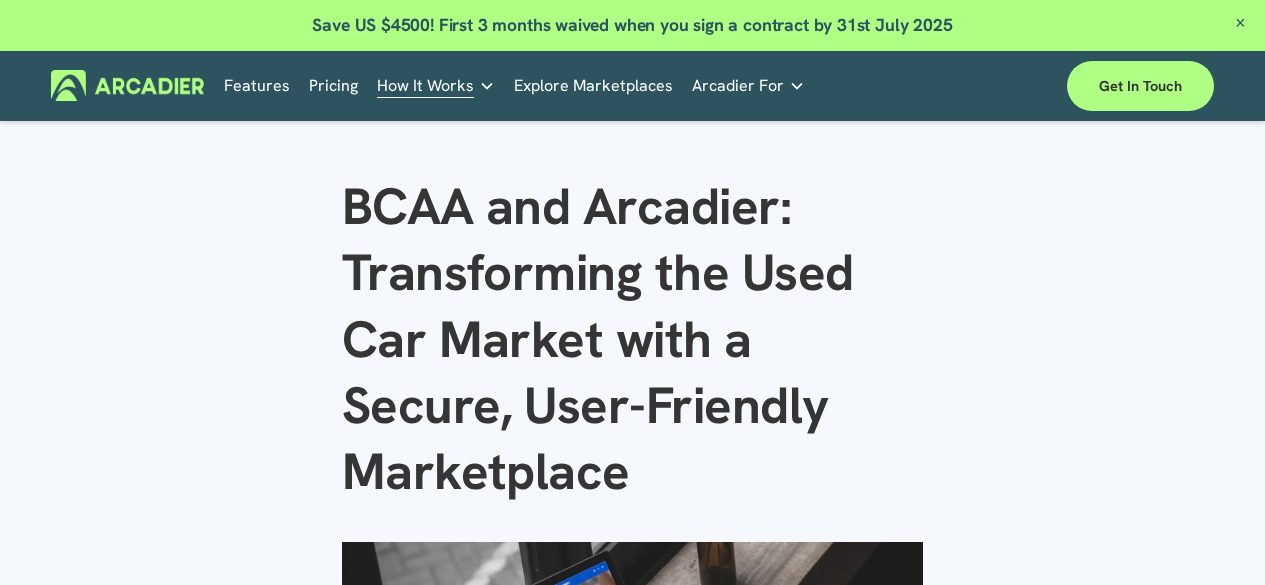 scroll, scrollTop: 0, scrollLeft: 0, axis: both 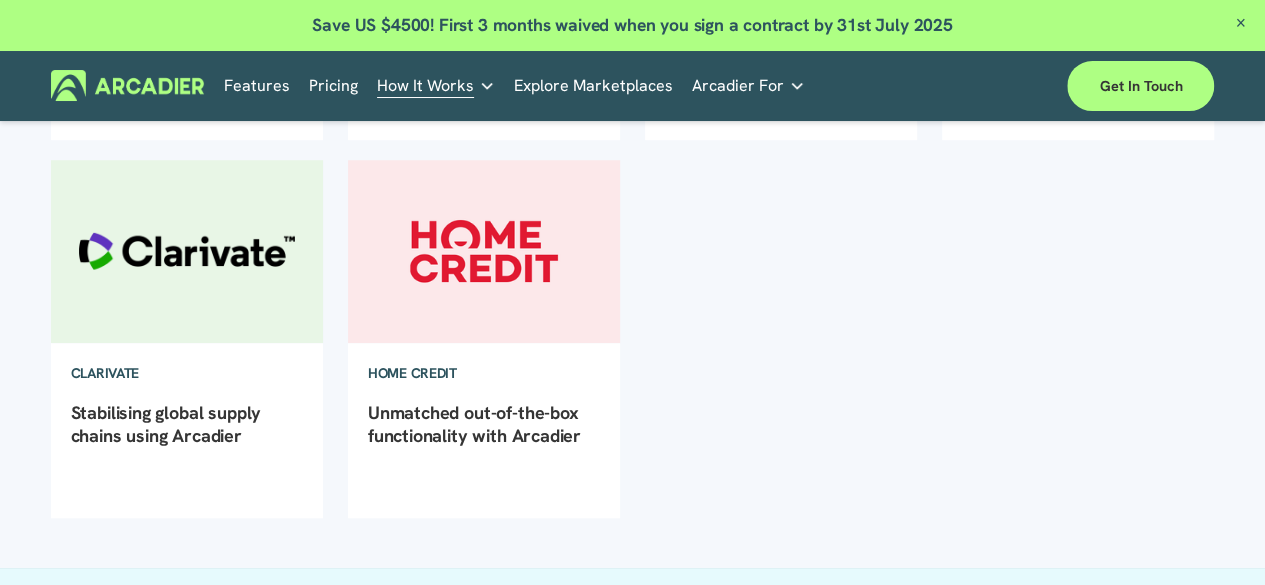 click on "Stabilising global supply chains using Arcadier" at bounding box center (166, 424) 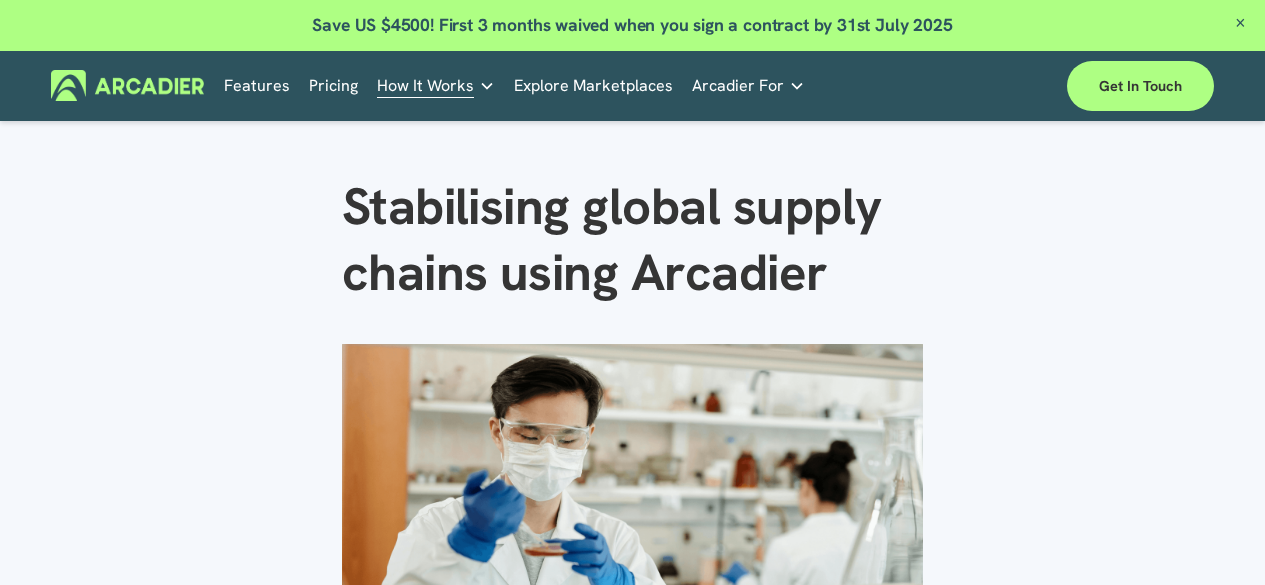 scroll, scrollTop: 0, scrollLeft: 0, axis: both 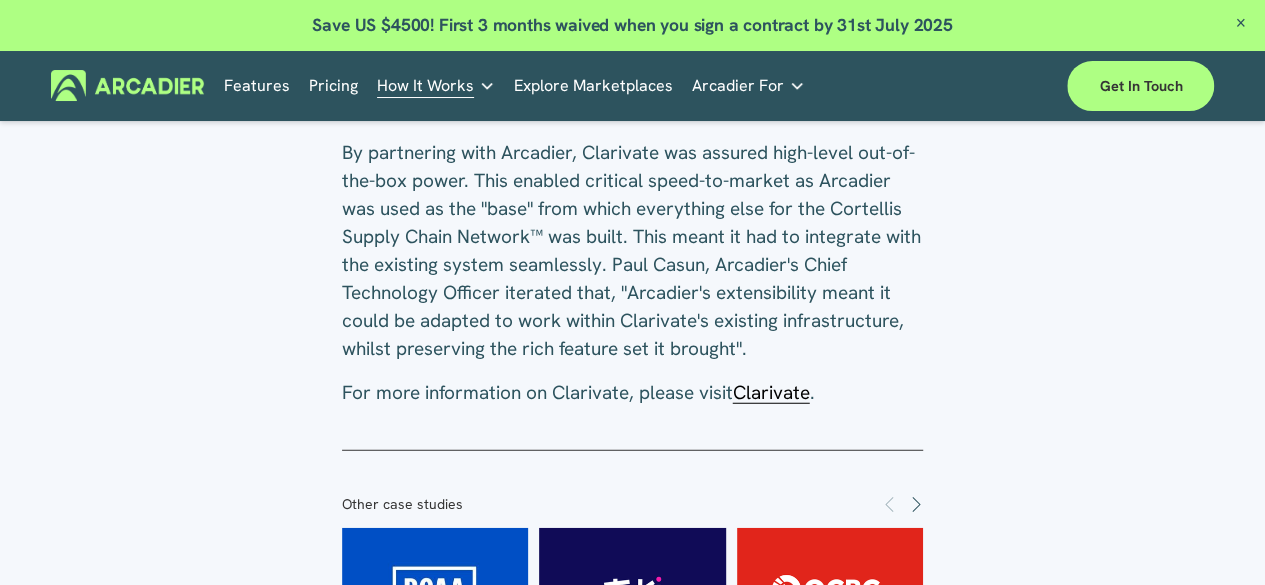 click on "Clarivate" at bounding box center (771, 392) 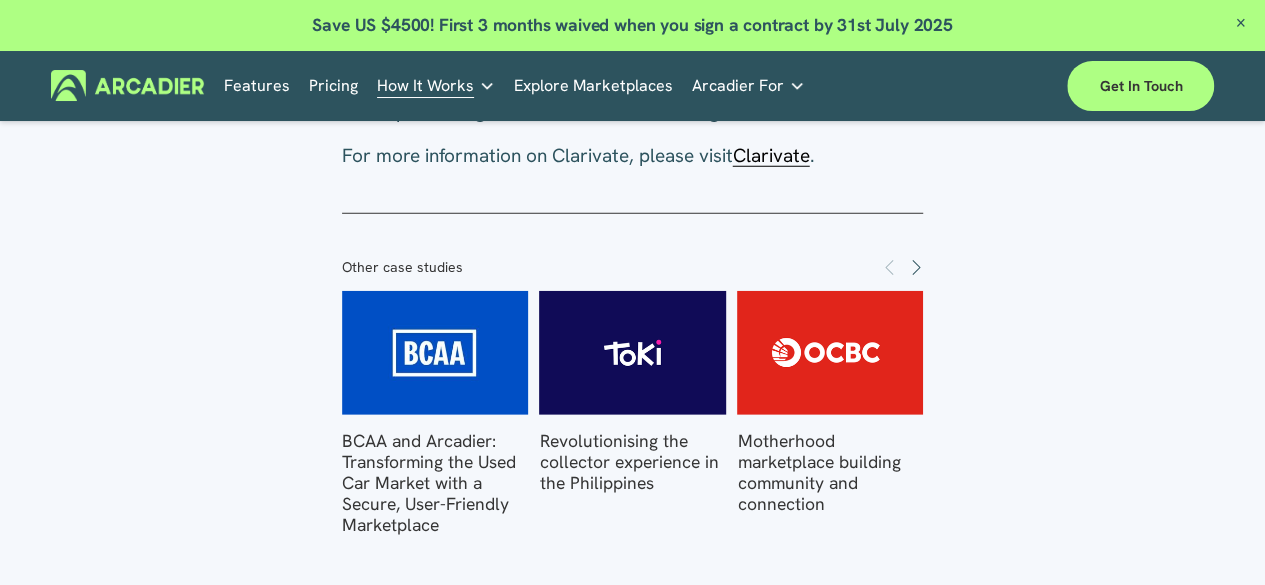 scroll, scrollTop: 2680, scrollLeft: 0, axis: vertical 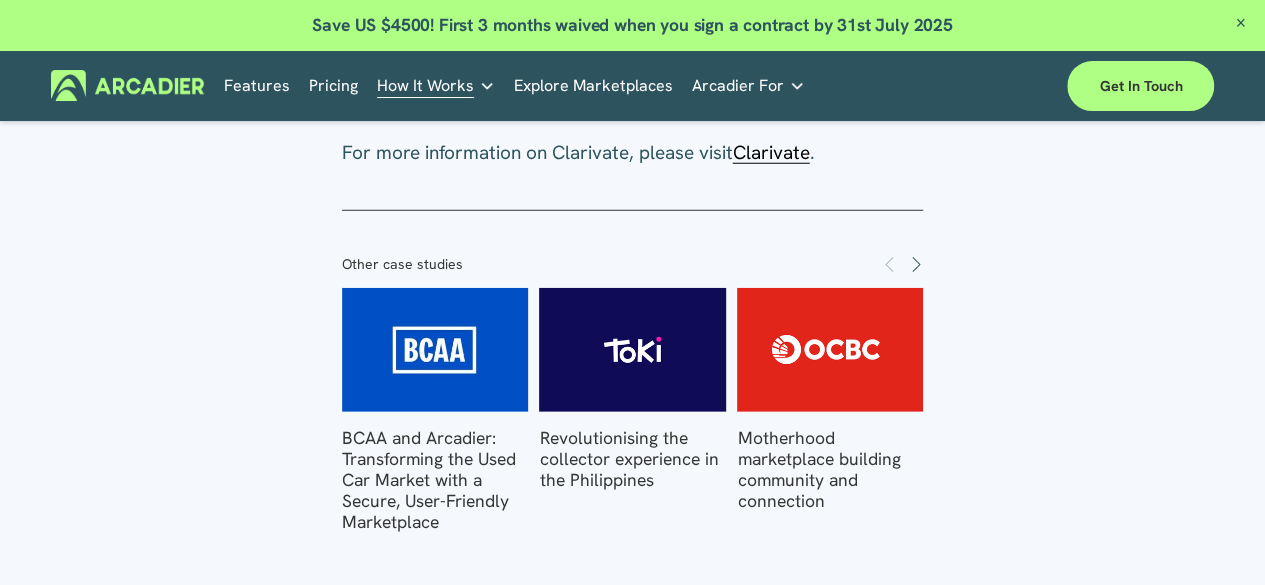 click at bounding box center [1240, 24] 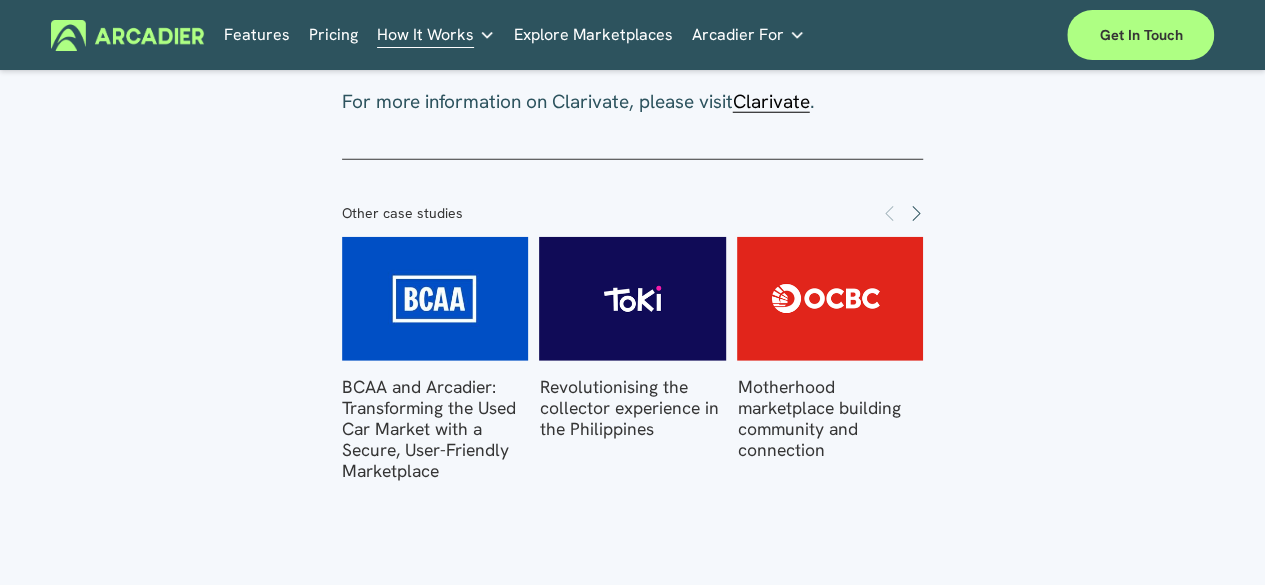 click on "Stabilising global supply chains using Arcadier
Clarivate
19 July
Written By  Arcadier Marketing
." at bounding box center (632, -1010) 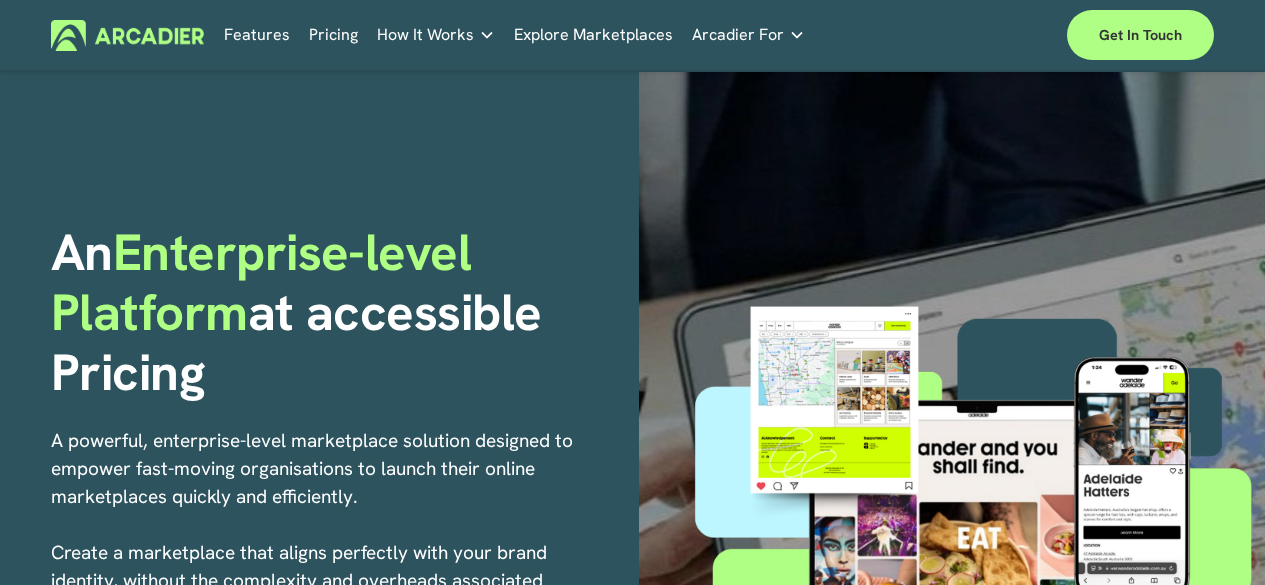 scroll, scrollTop: 0, scrollLeft: 0, axis: both 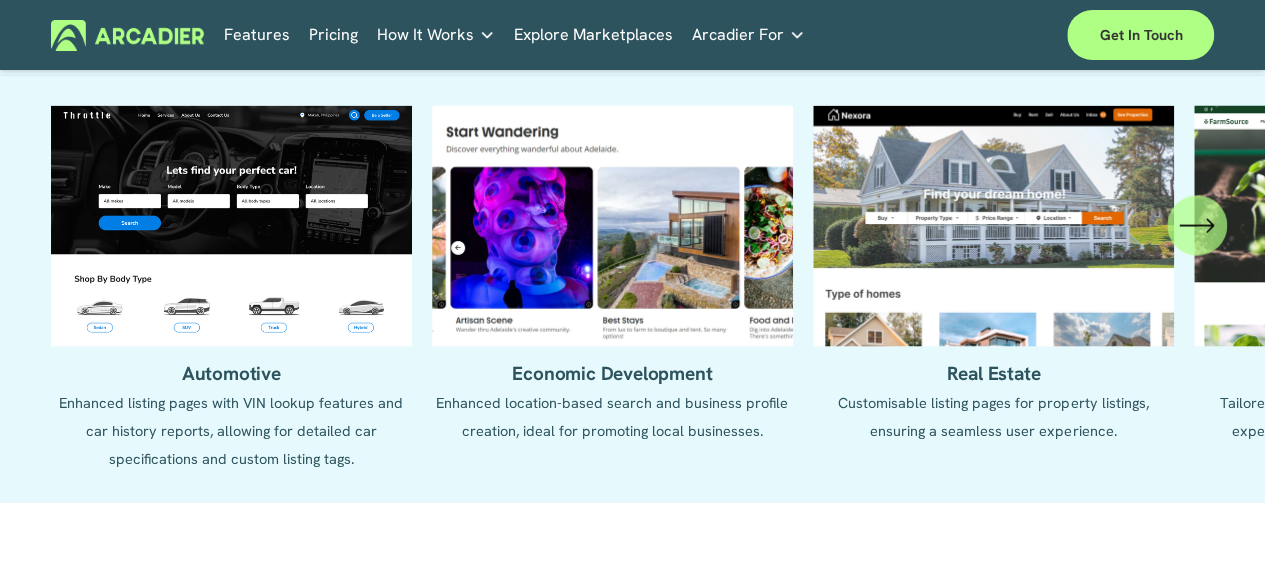 click on "Automotive
Enhanced listing pages with VIN lookup features and car history reports, allowing for detailed car specifications and custom listing tags.
Economic Development
Real Estate   Retail" 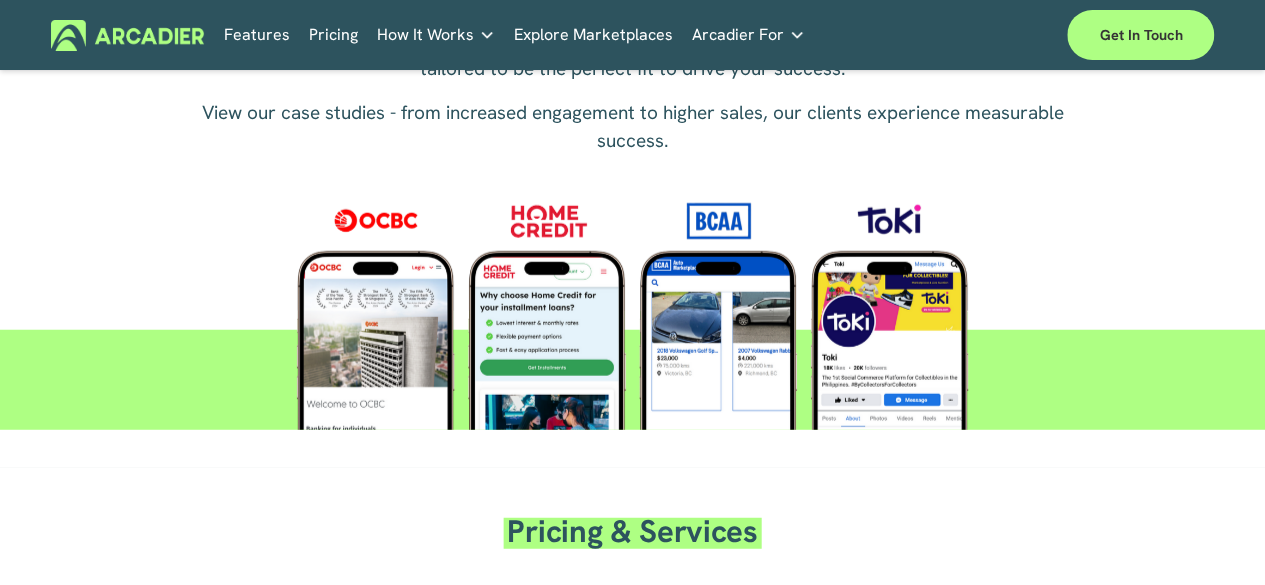 scroll, scrollTop: 2492, scrollLeft: 0, axis: vertical 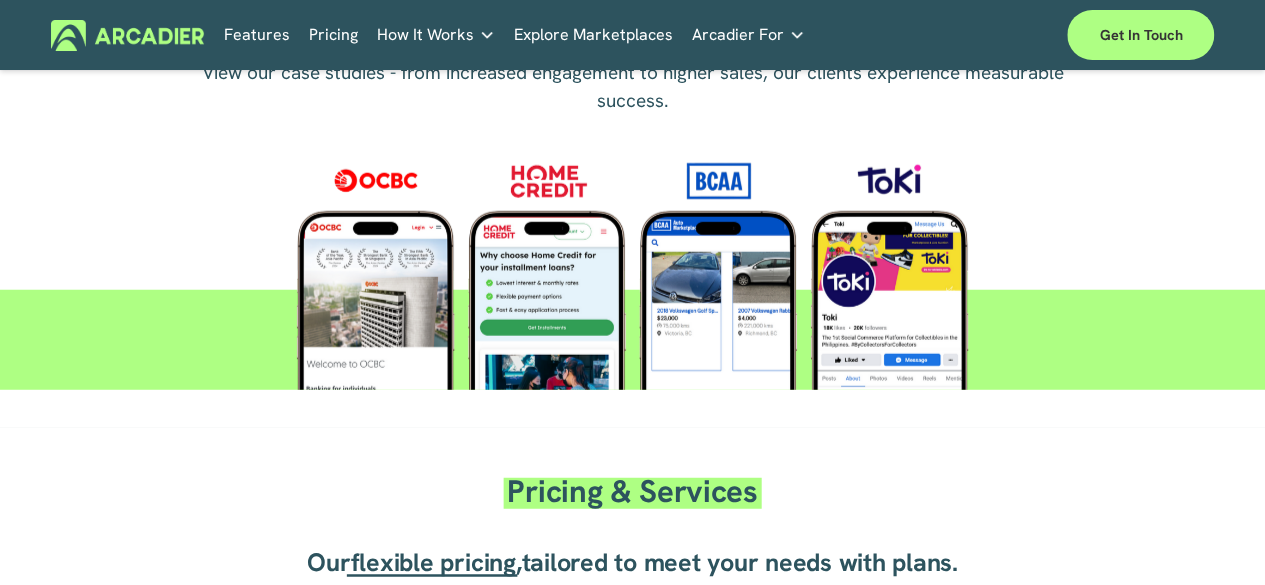 click on "Pricing & Services
Our  flexible pricing ,  tailored to meet your needs with plans. Includes:
✓   Software License  – Full access to our powerful marketplace platform ✓ Secure Hosting  – Reliable, scalable, and fully managed infrastructure  ✓ Ongoing Support  – Expert assistance to keep your platform running smoothly  ✓ APIs & Customisation  – Unlock our API access to build and tailor your marketplace to fit your vision (additional fees applies)" at bounding box center (632, 679) 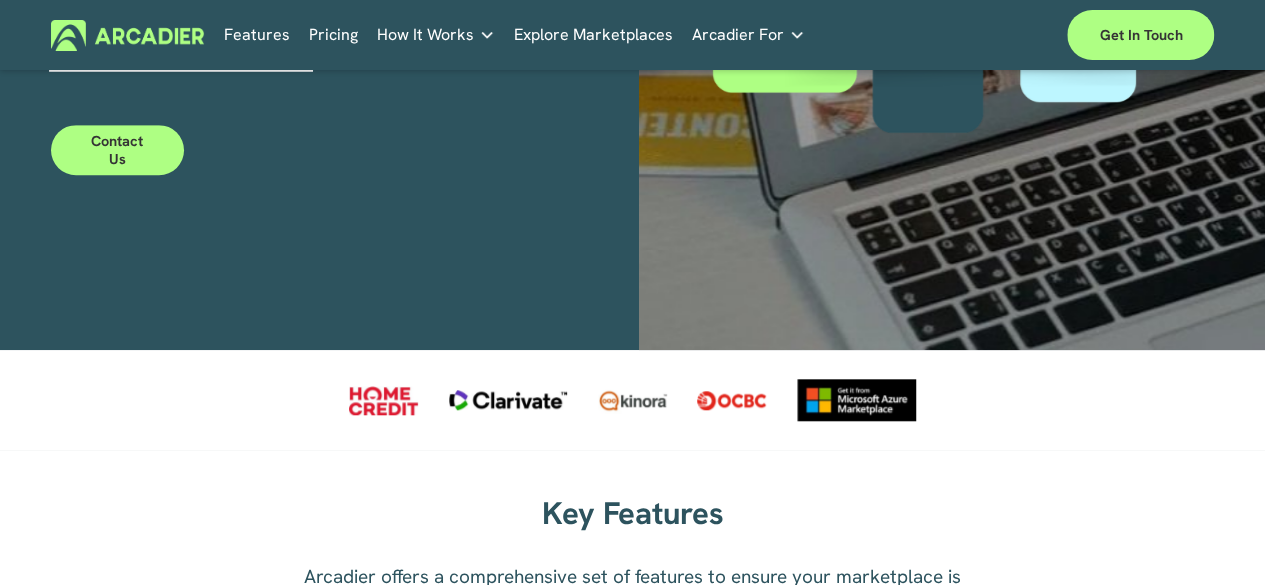scroll, scrollTop: 92, scrollLeft: 0, axis: vertical 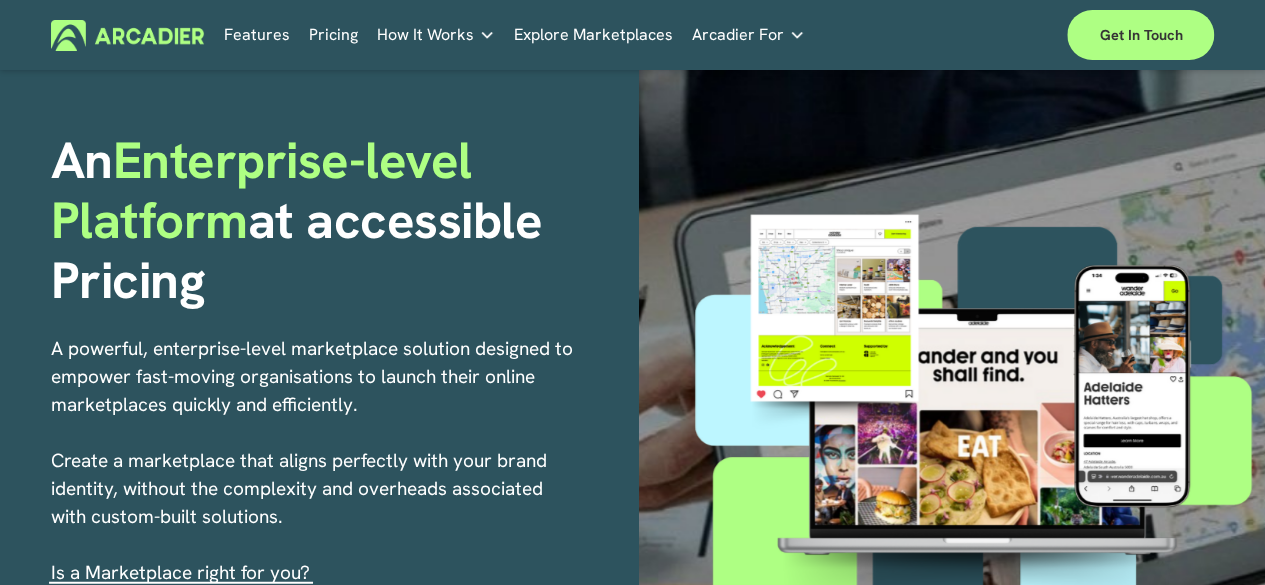 click on "Explore Marketplaces" at bounding box center [593, 35] 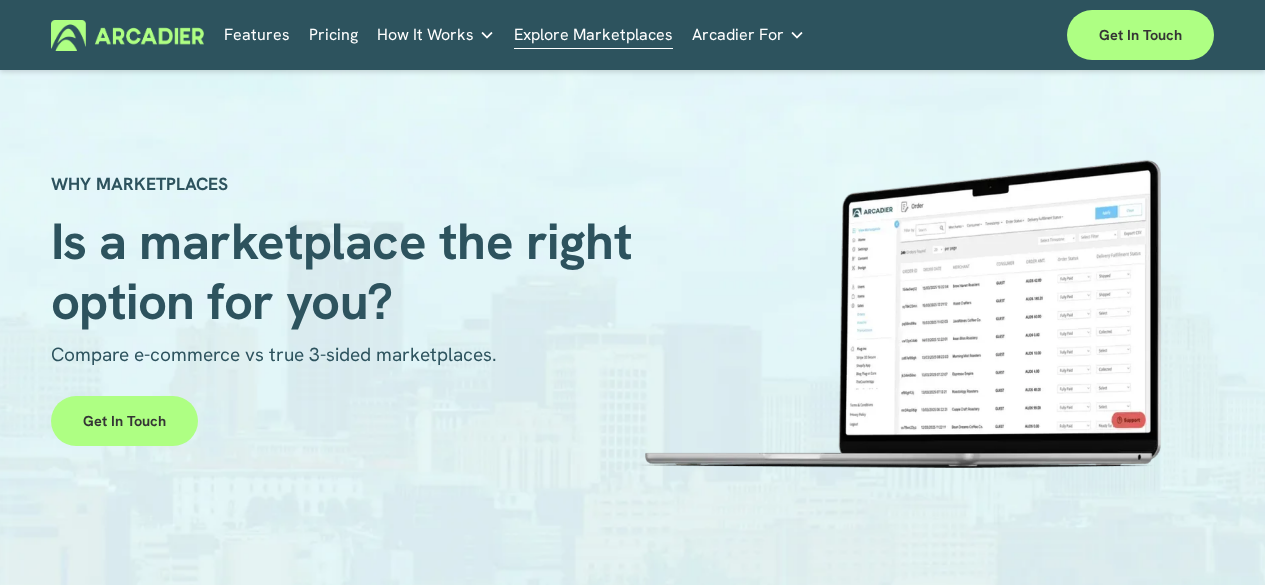 scroll, scrollTop: 0, scrollLeft: 0, axis: both 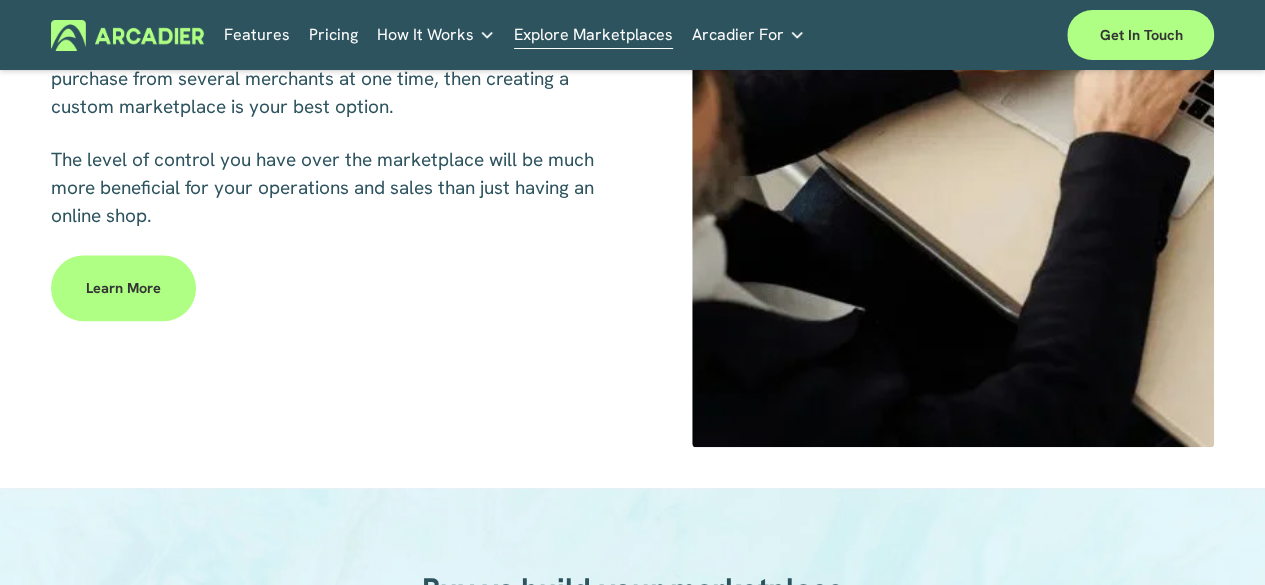 click on "Learn more" at bounding box center (123, 288) 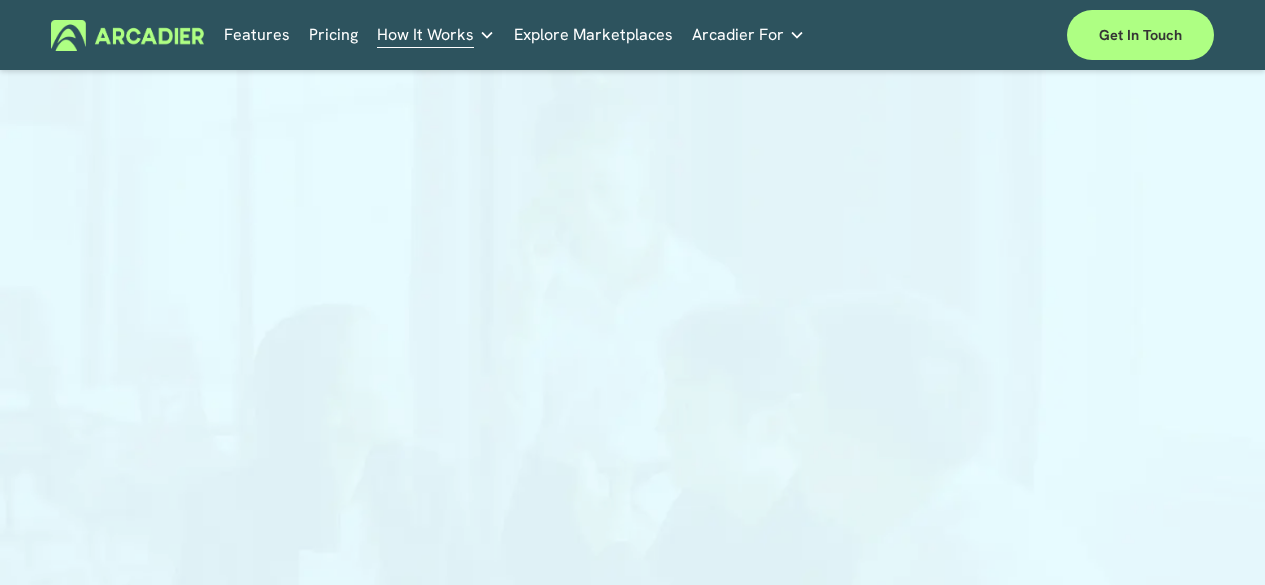 scroll, scrollTop: 0, scrollLeft: 0, axis: both 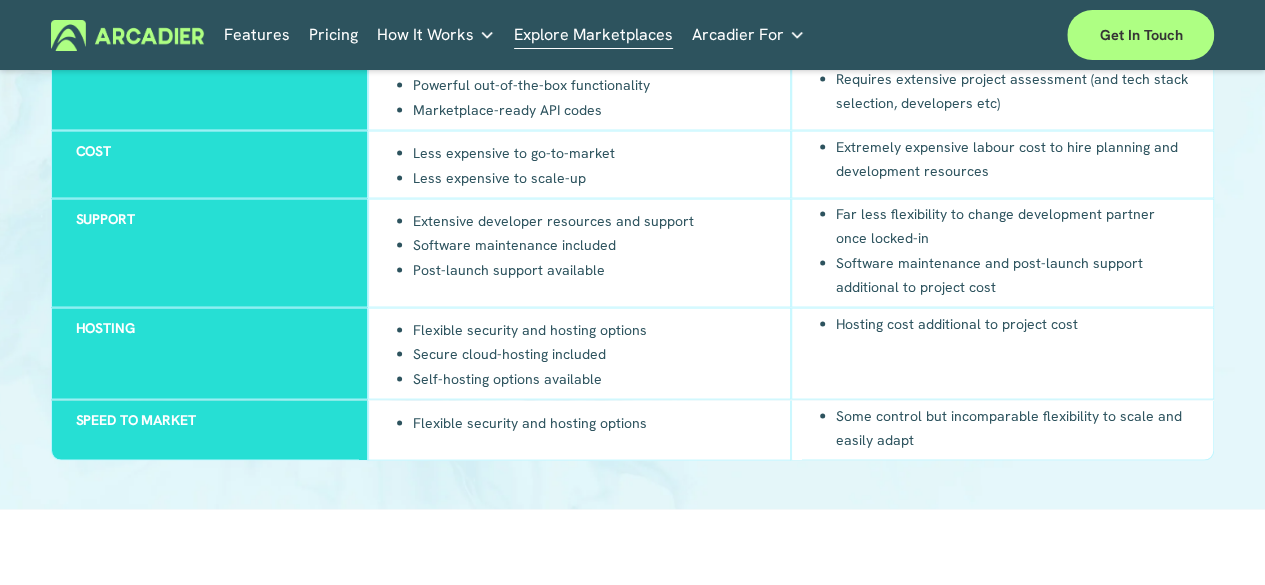 click on "Some control but incomparable flexibility to scale and easily
adapt" at bounding box center [1002, 431] 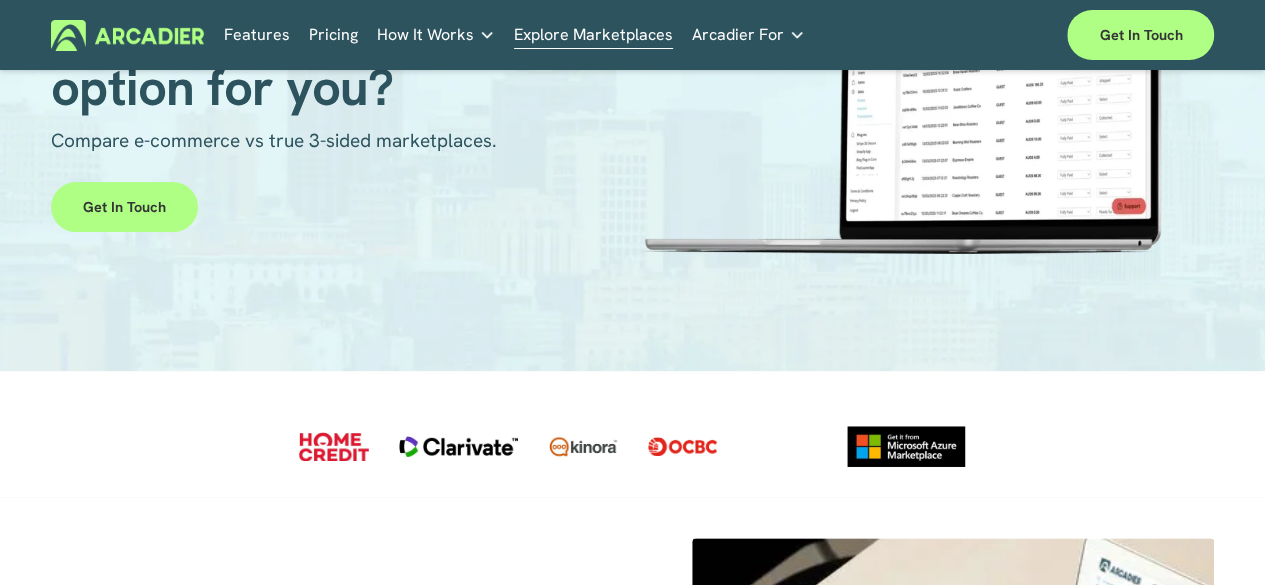 scroll, scrollTop: 0, scrollLeft: 0, axis: both 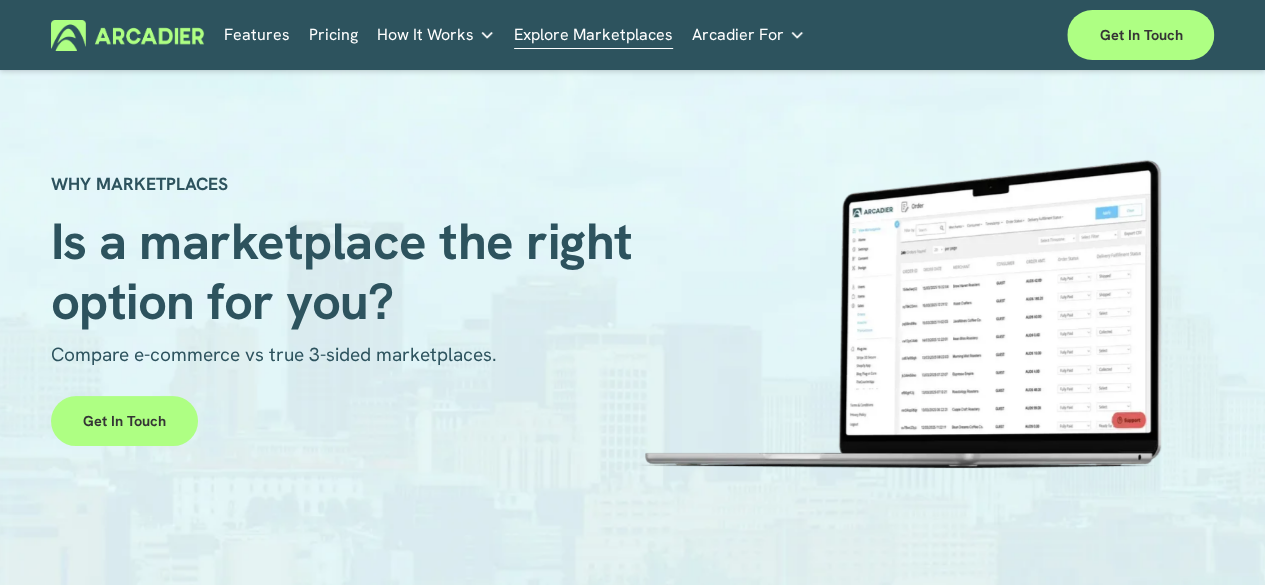 click on "Arcadier For" at bounding box center (748, 35) 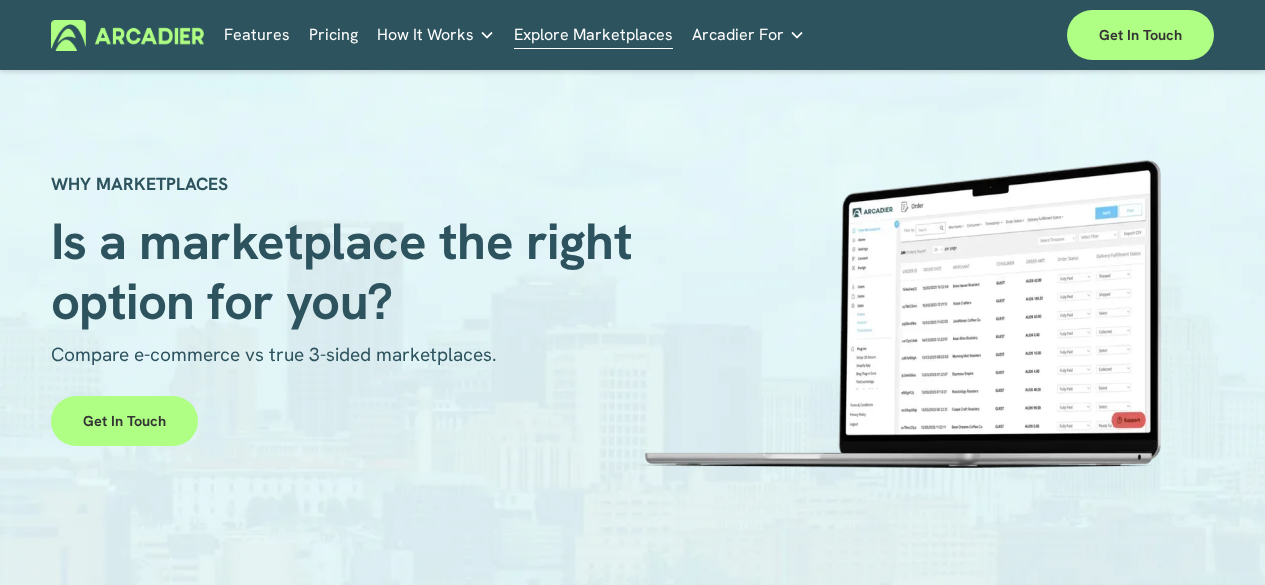 scroll, scrollTop: 0, scrollLeft: 0, axis: both 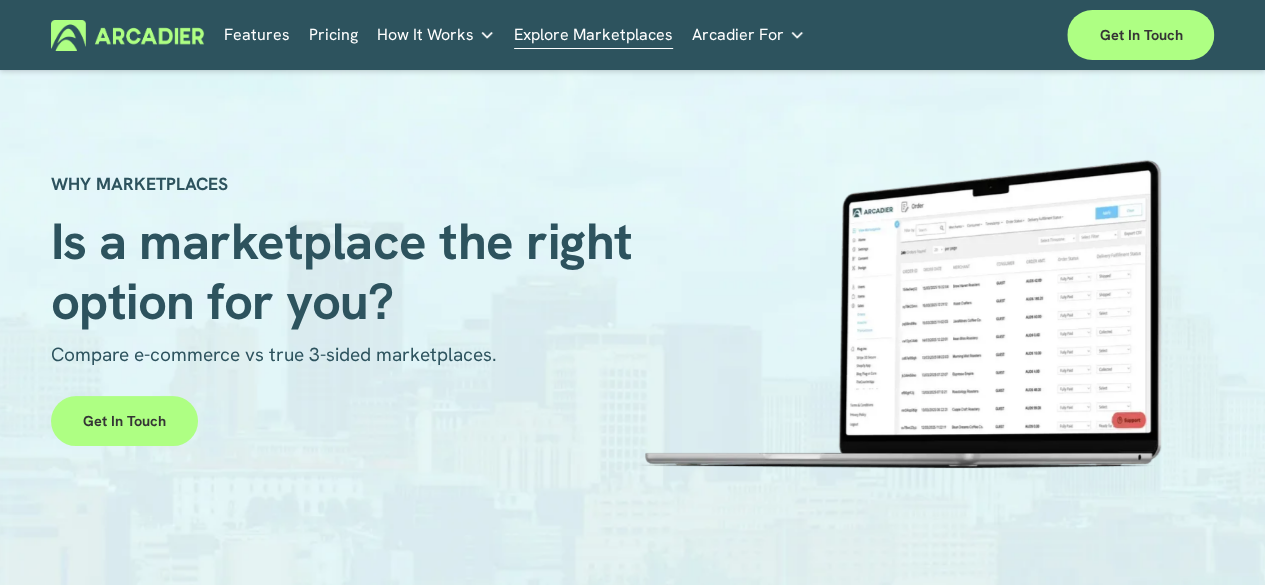 click on "How It Works" at bounding box center (425, 35) 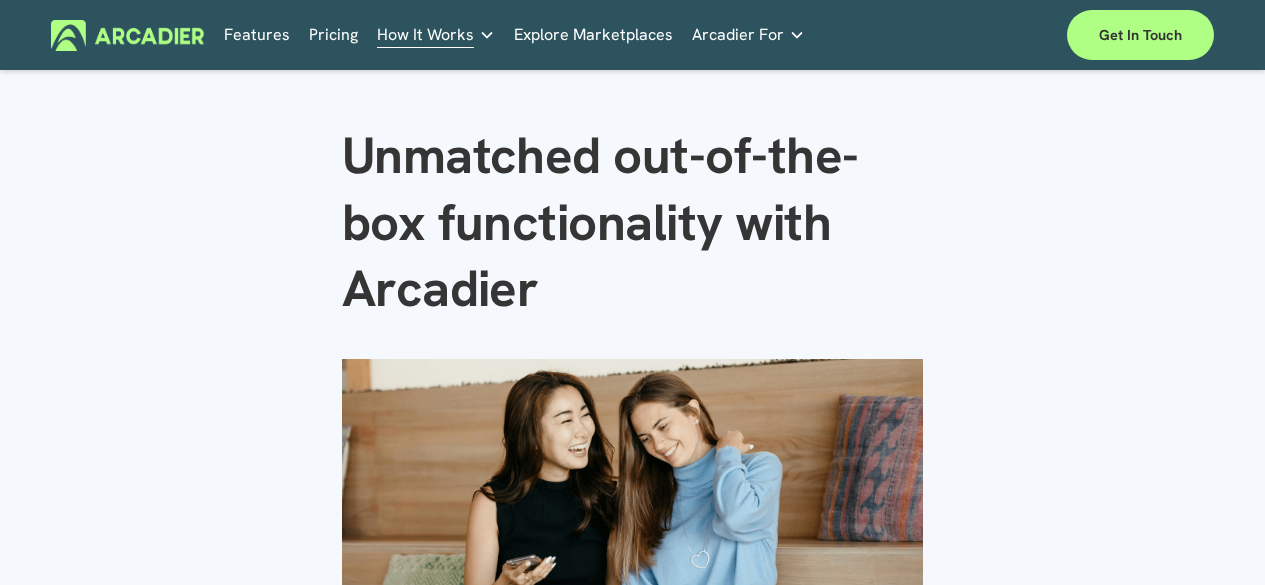 scroll, scrollTop: 0, scrollLeft: 0, axis: both 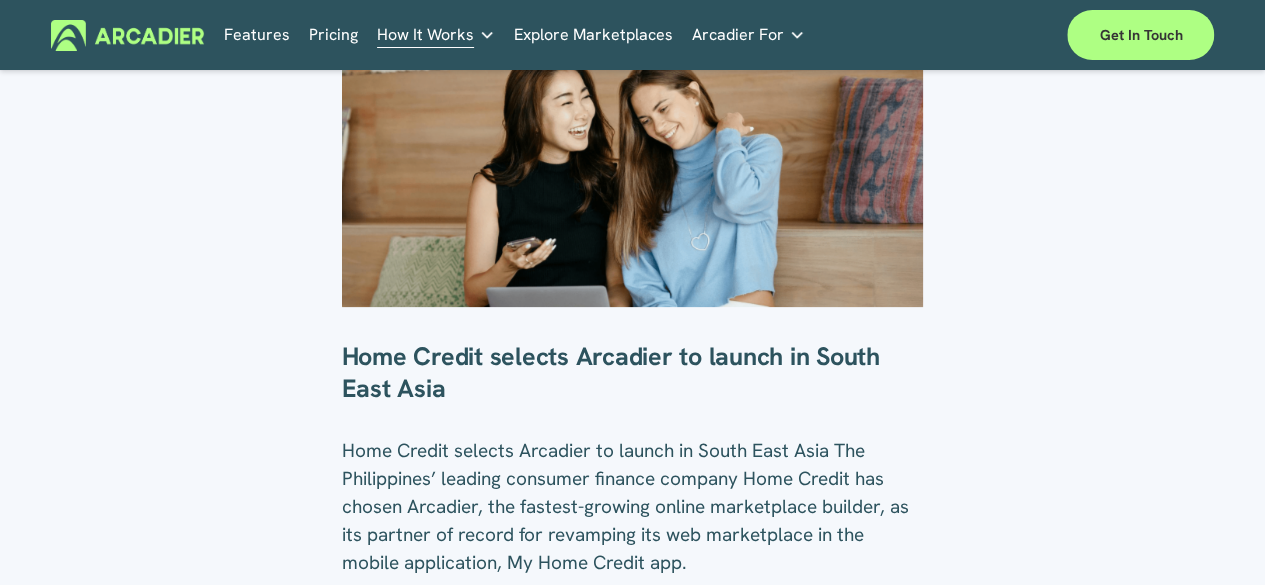 click on "Unmatched out-of-the-box functionality with Arcadier
[ORGANIZATION]
[DATE]
Written By  Arcadier Marketing
[ORGANIZATION] selects Arcadier to launch in South East Asia
." at bounding box center (632, 1522) 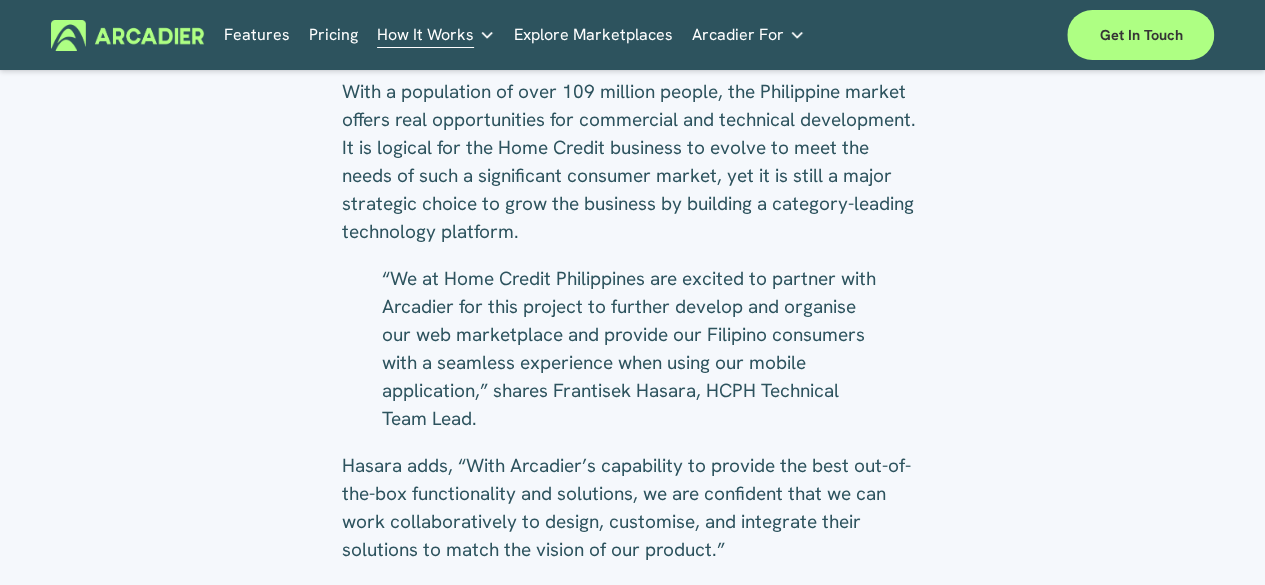 scroll, scrollTop: 1229, scrollLeft: 0, axis: vertical 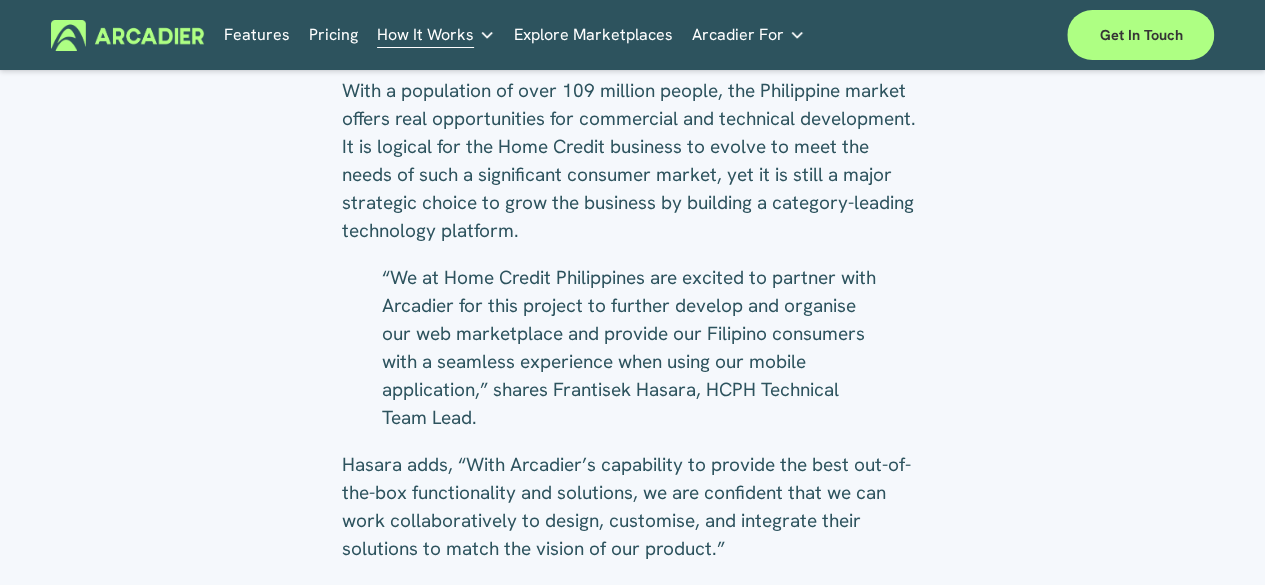 click on "Unmatched out-of-the-box functionality with Arcadier
[ORGANIZATION]
[DATE]
Written By  Arcadier Marketing
[ORGANIZATION] selects Arcadier to launch in South East Asia
." at bounding box center (632, 611) 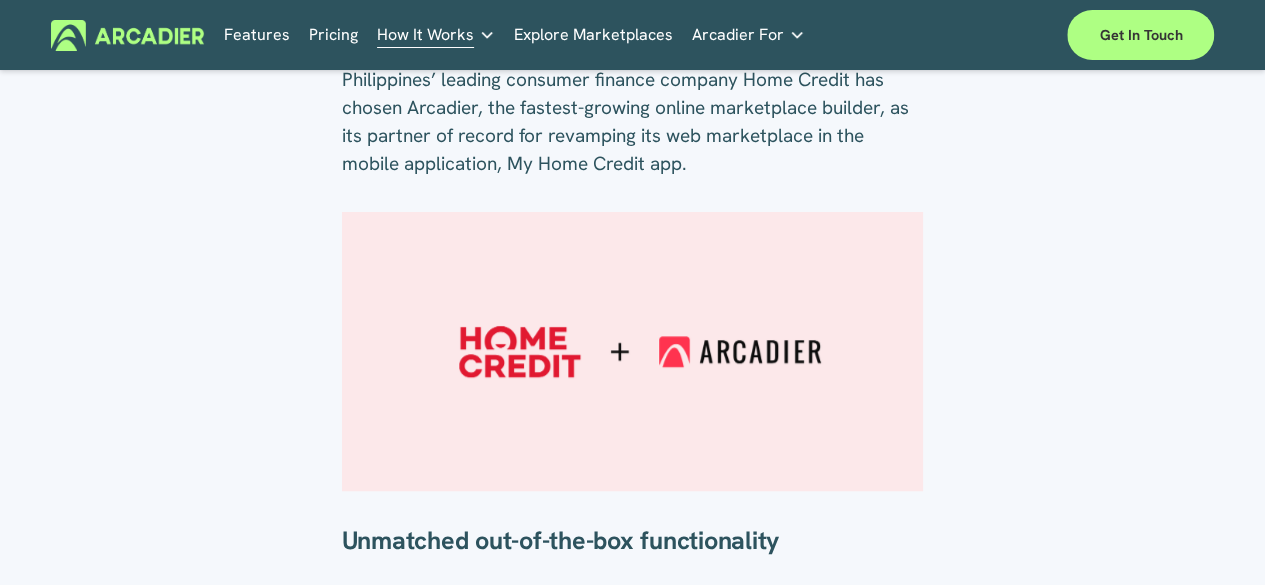 scroll, scrollTop: 1229, scrollLeft: 0, axis: vertical 